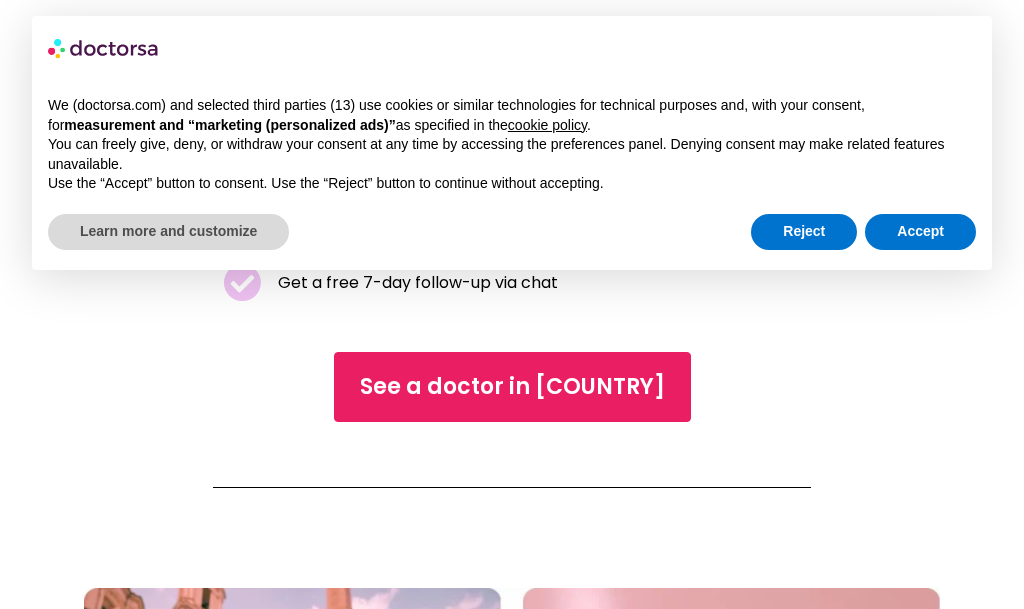 scroll, scrollTop: 309, scrollLeft: 0, axis: vertical 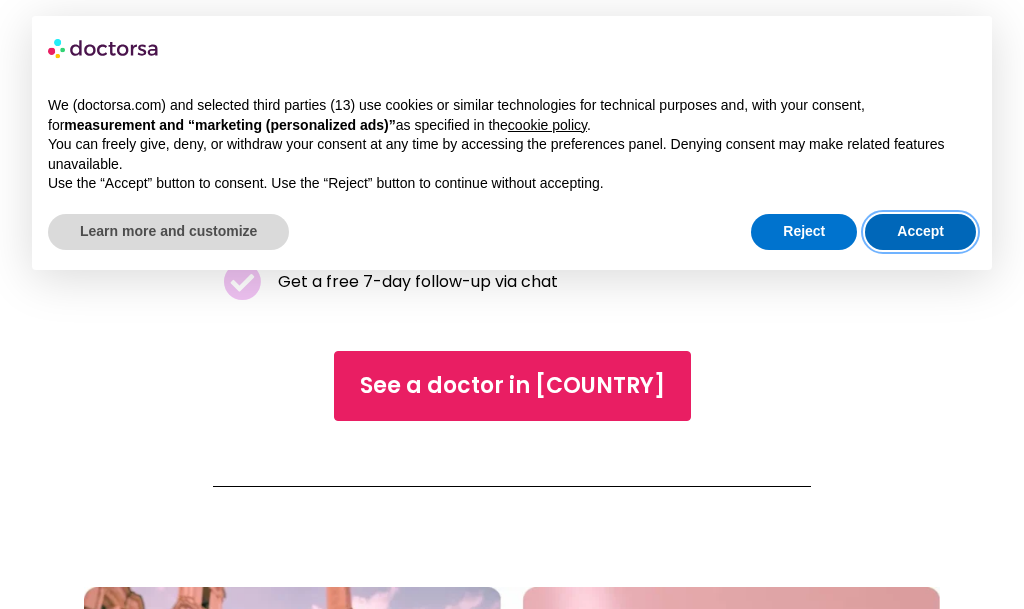 click on "Accept" at bounding box center (920, 232) 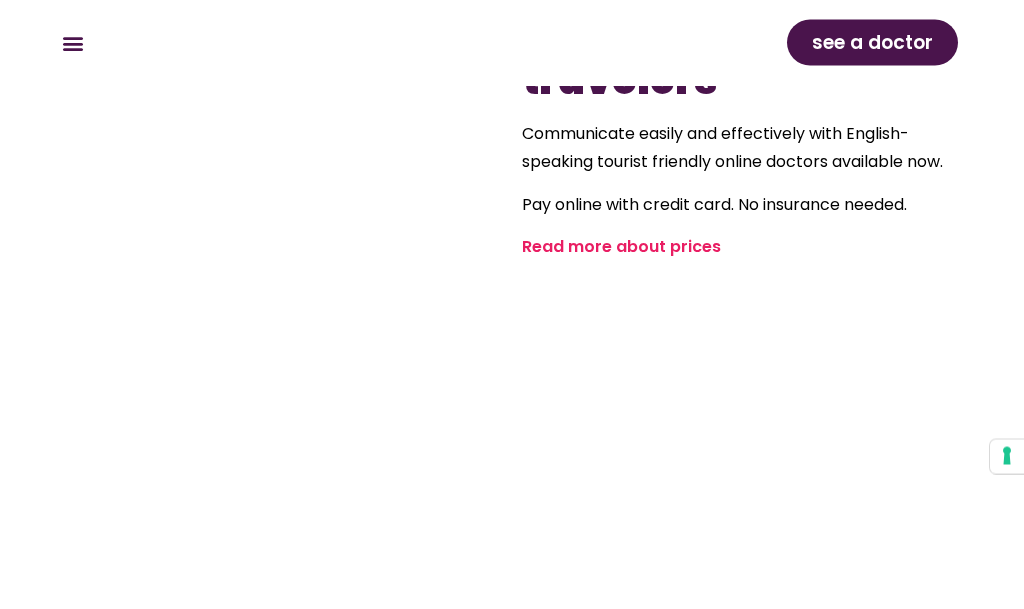 scroll, scrollTop: 2250, scrollLeft: 0, axis: vertical 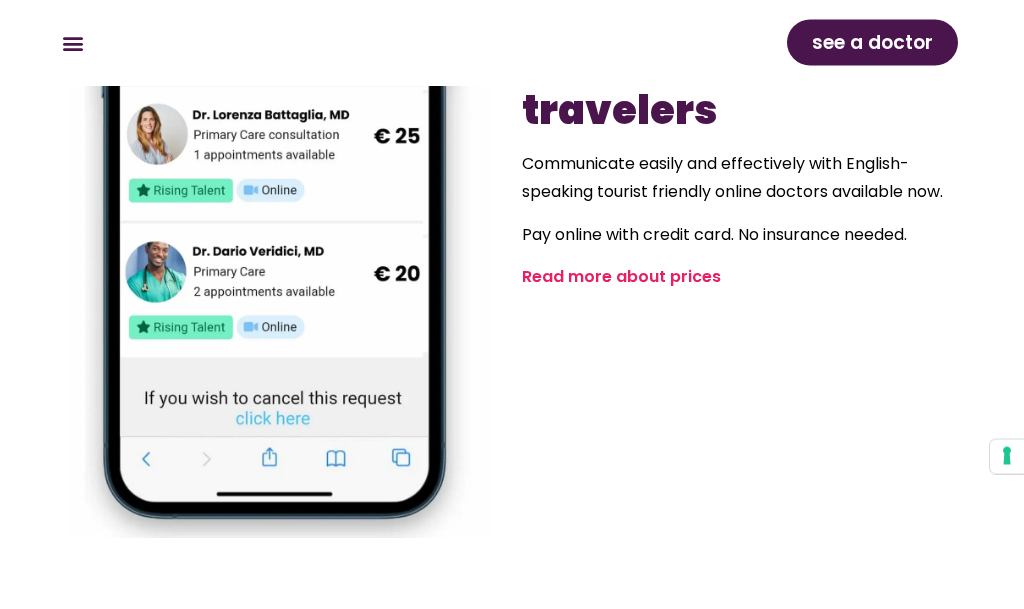 click on "Read more about prices" at bounding box center (621, 277) 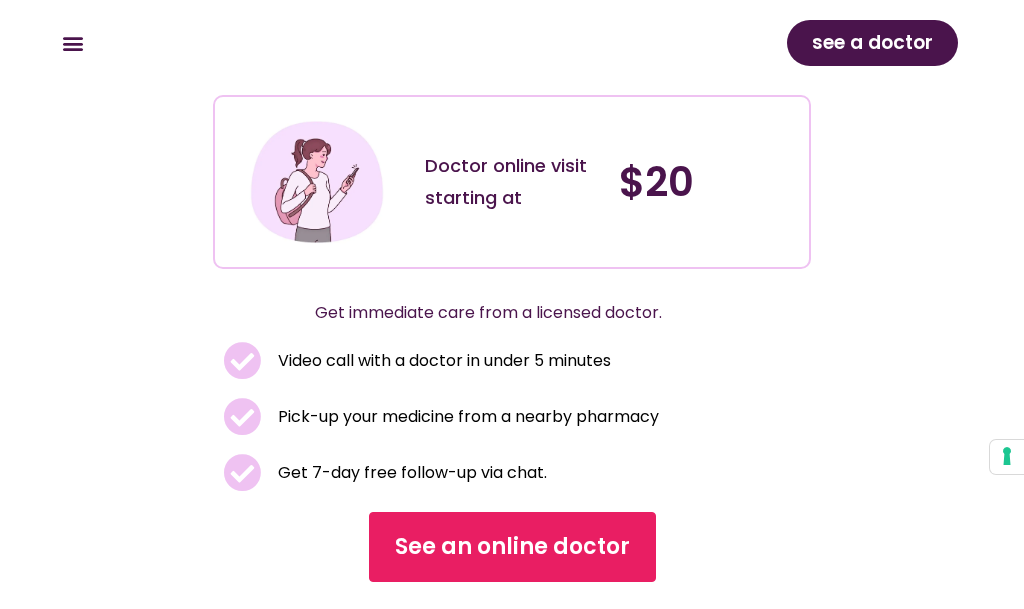 scroll, scrollTop: 703, scrollLeft: 0, axis: vertical 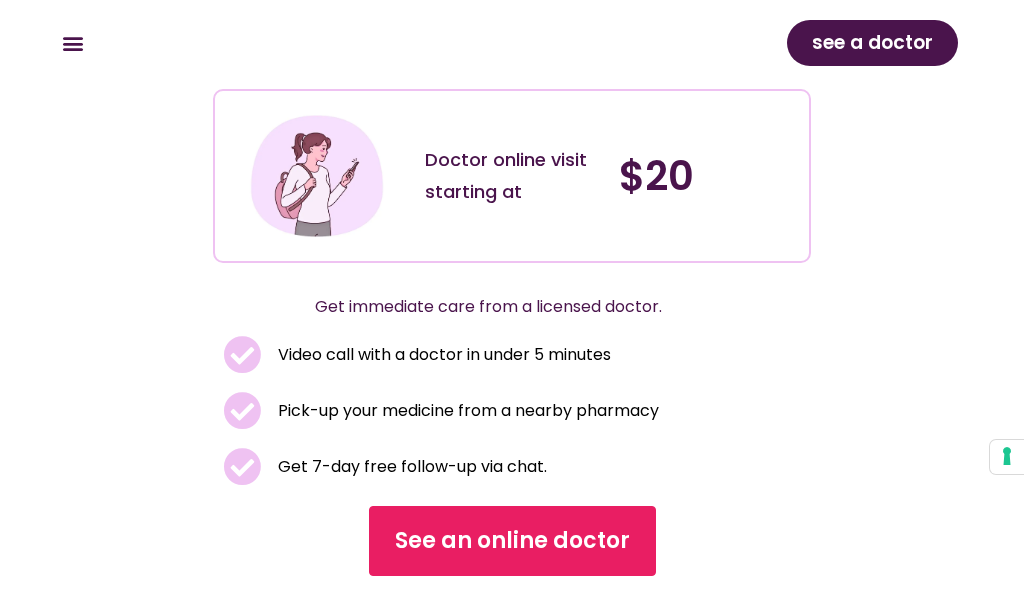 click on "See an online doctor" at bounding box center [512, 541] 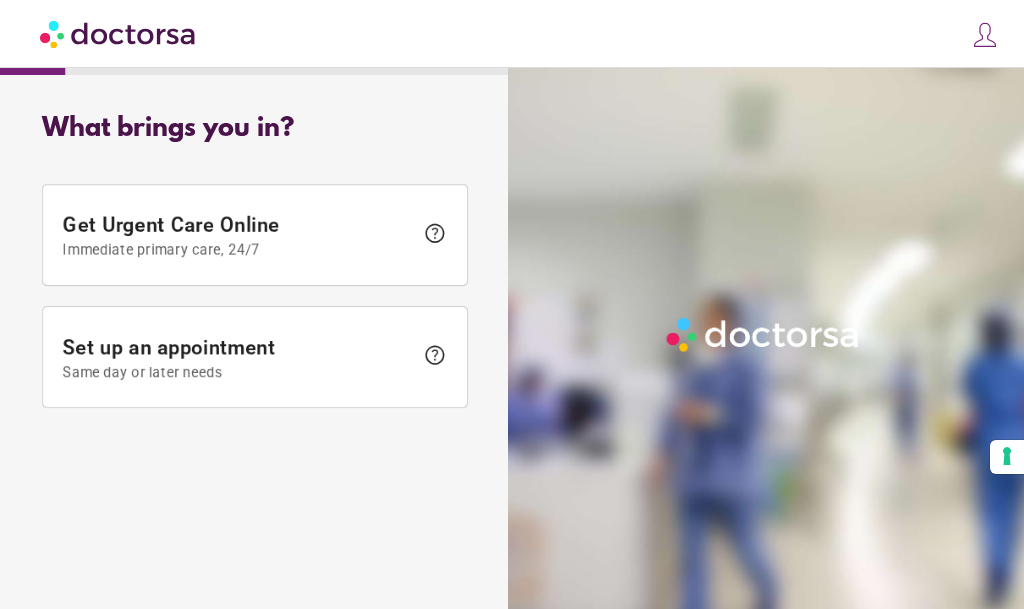 scroll, scrollTop: 0, scrollLeft: 0, axis: both 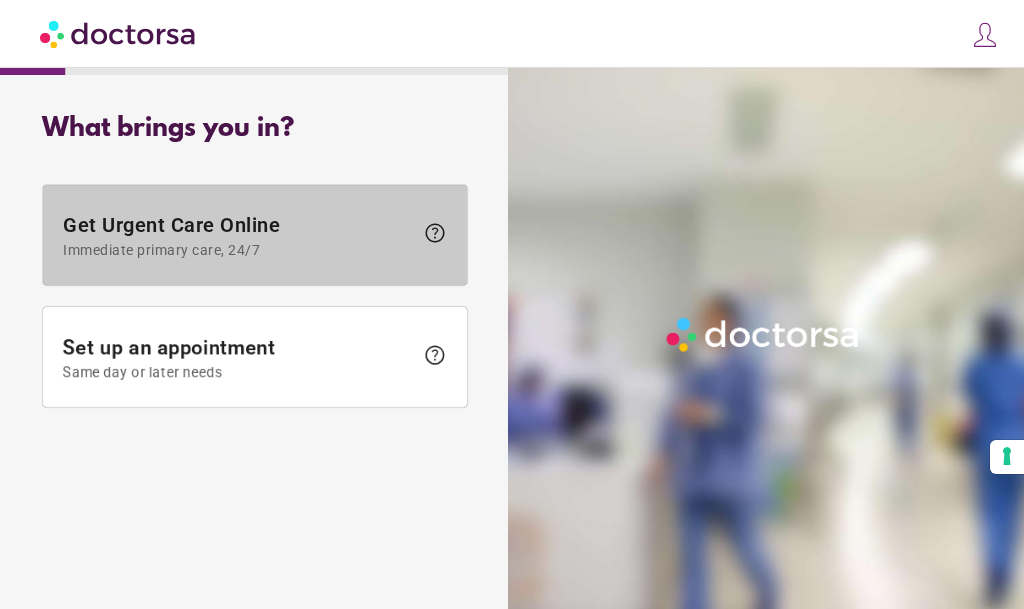 click on "Immediate primary care, 24/7" at bounding box center [238, 250] 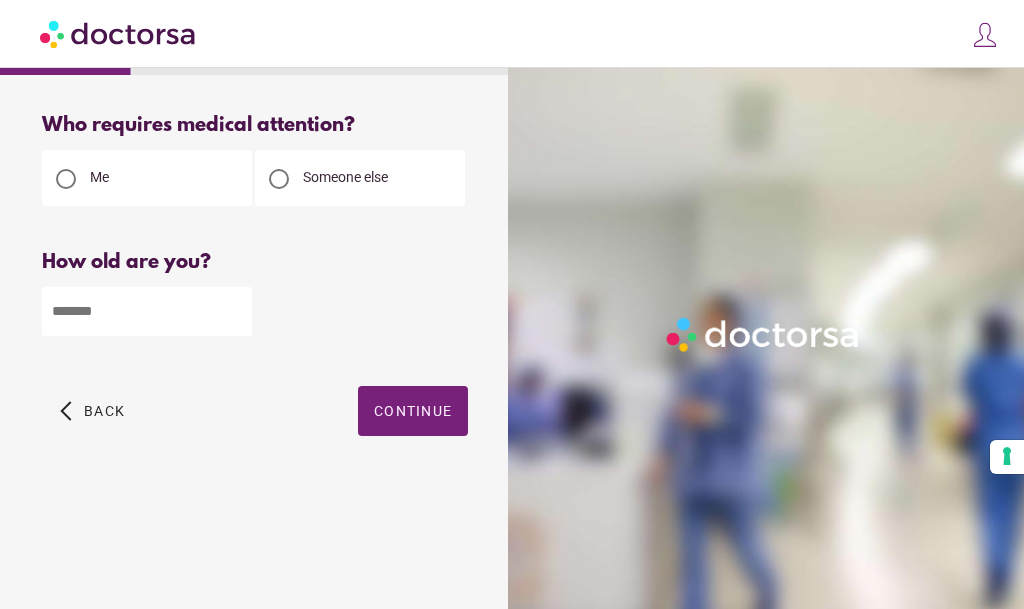 click at bounding box center (147, 311) 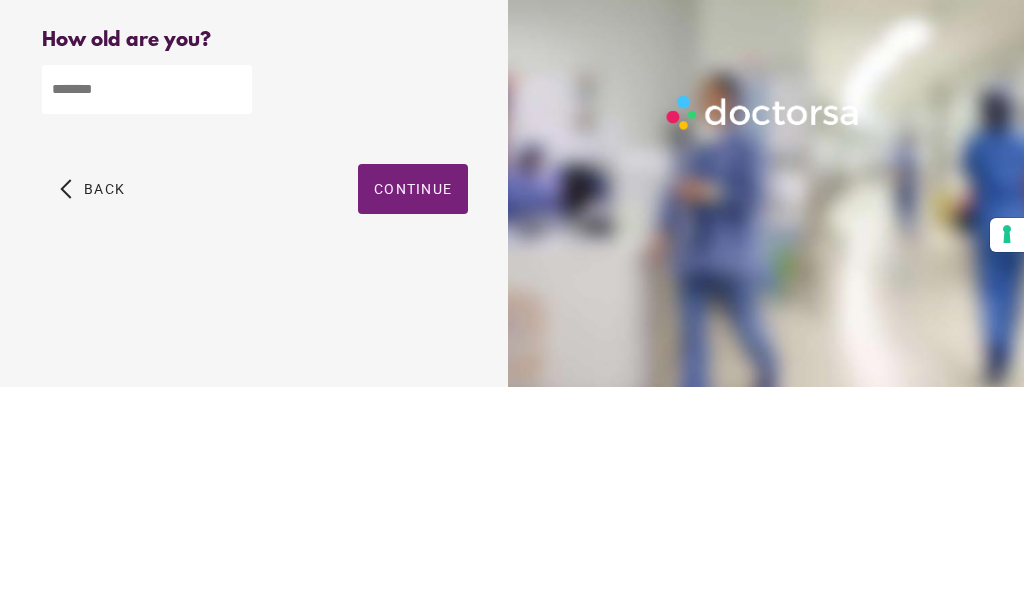 type on "**" 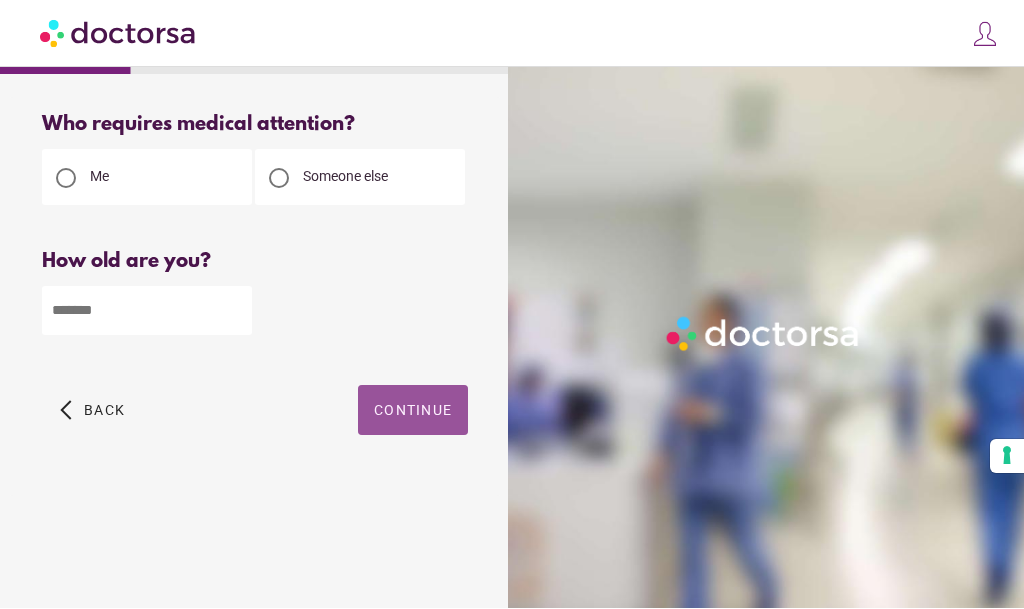 click at bounding box center [413, 411] 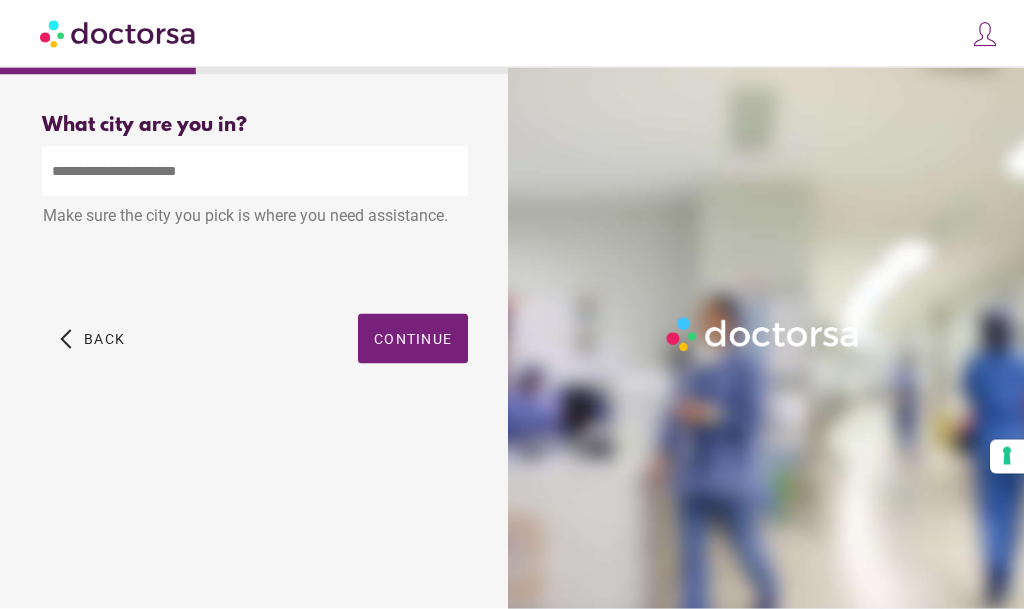 scroll, scrollTop: 0, scrollLeft: 0, axis: both 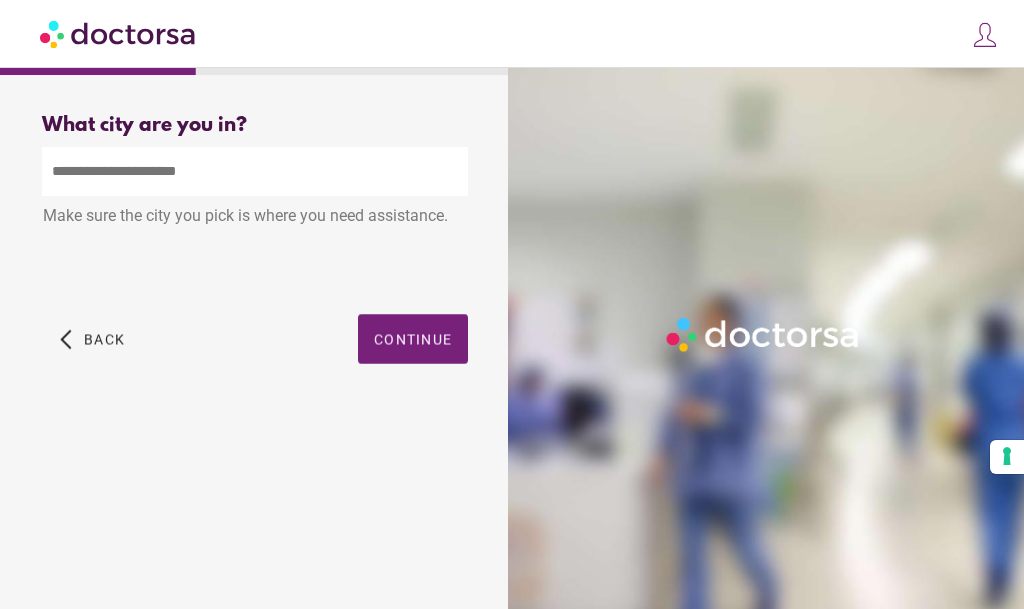 click at bounding box center [255, 171] 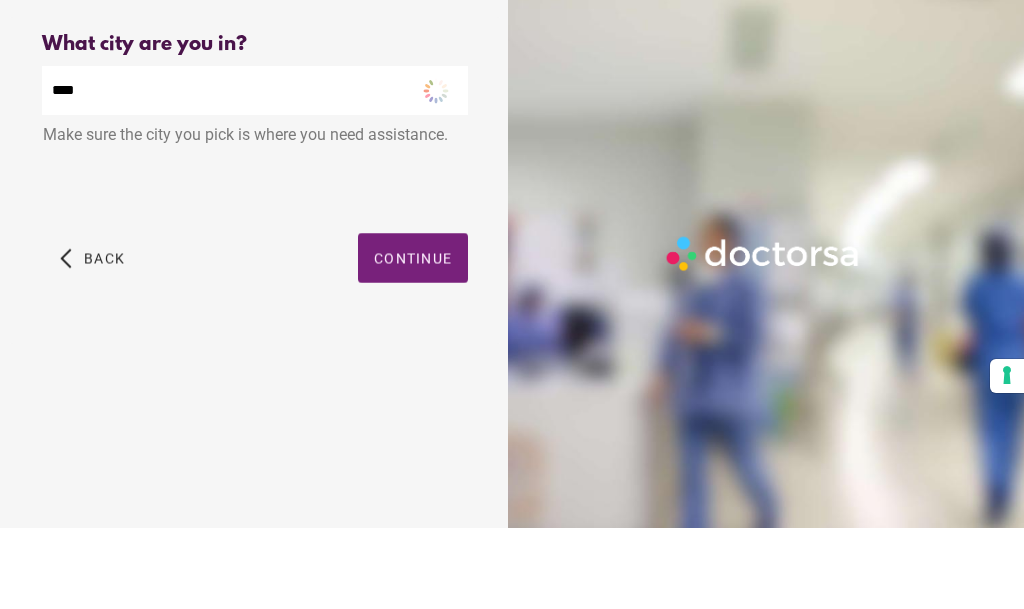 scroll, scrollTop: 81, scrollLeft: 0, axis: vertical 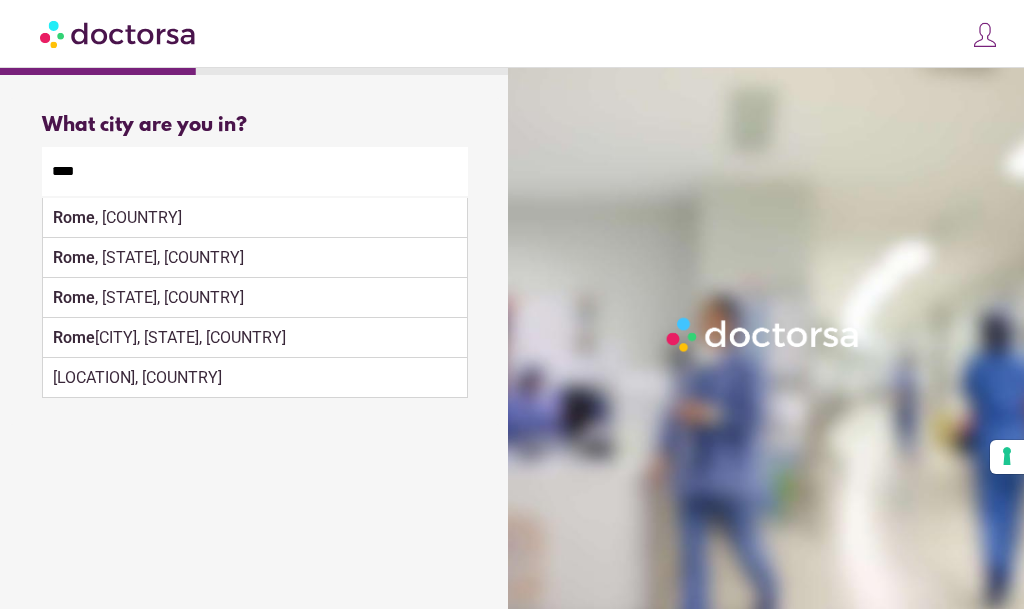 click on "Rome , Italy" at bounding box center (255, 218) 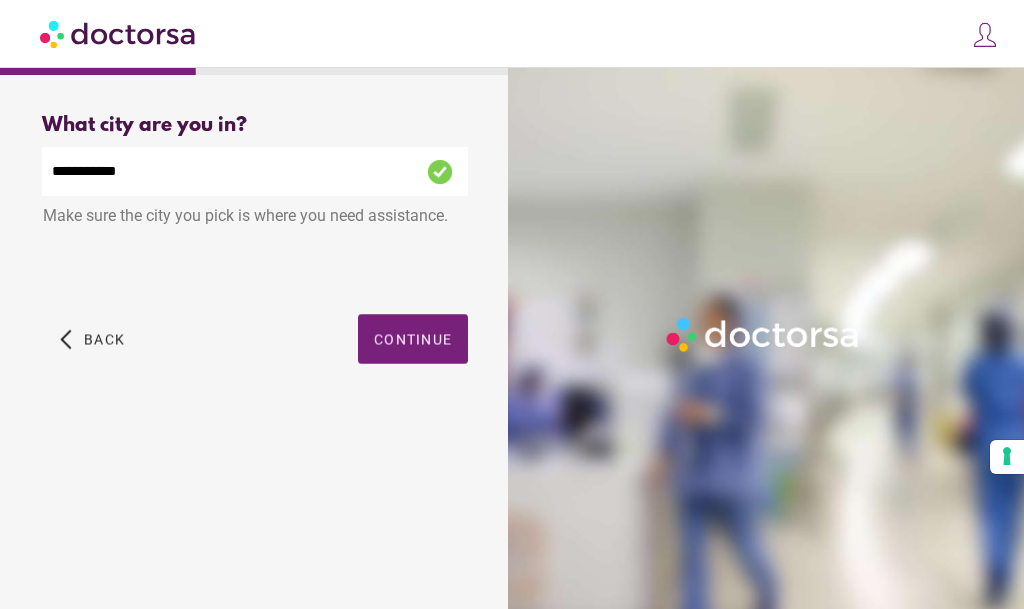 click at bounding box center (413, 339) 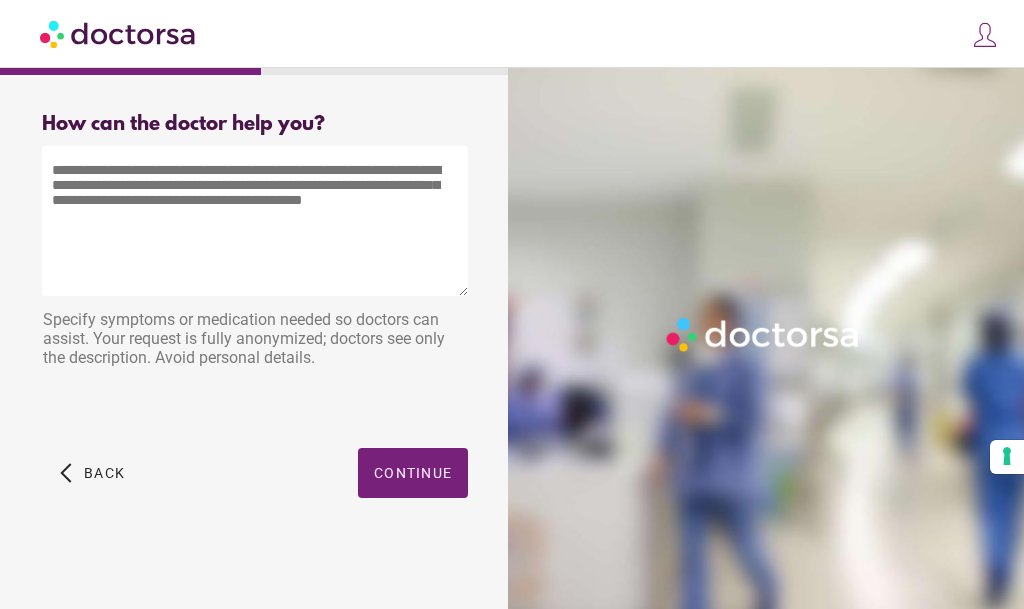 scroll, scrollTop: 0, scrollLeft: 0, axis: both 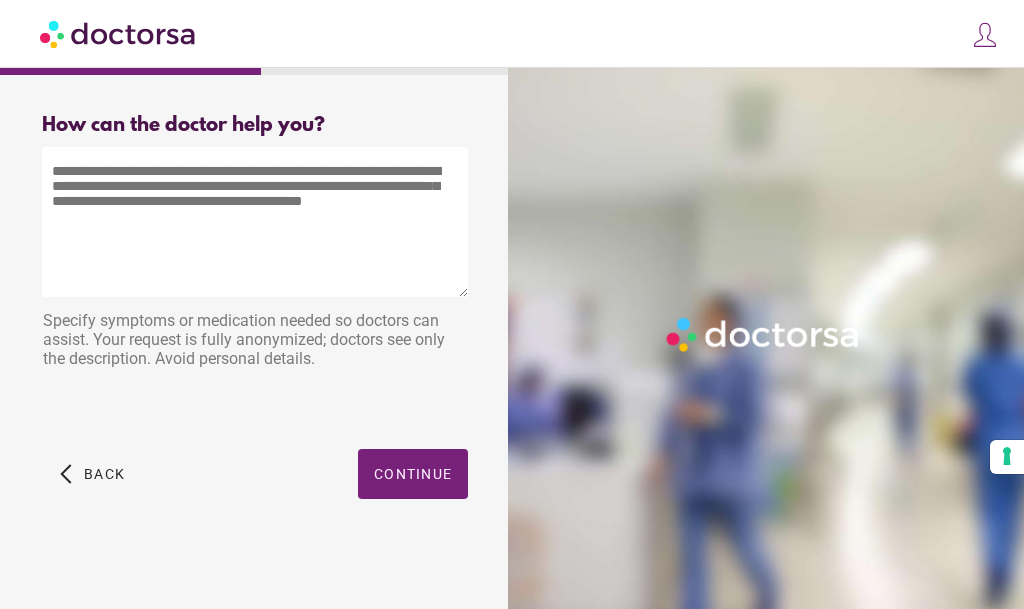 click at bounding box center [255, 222] 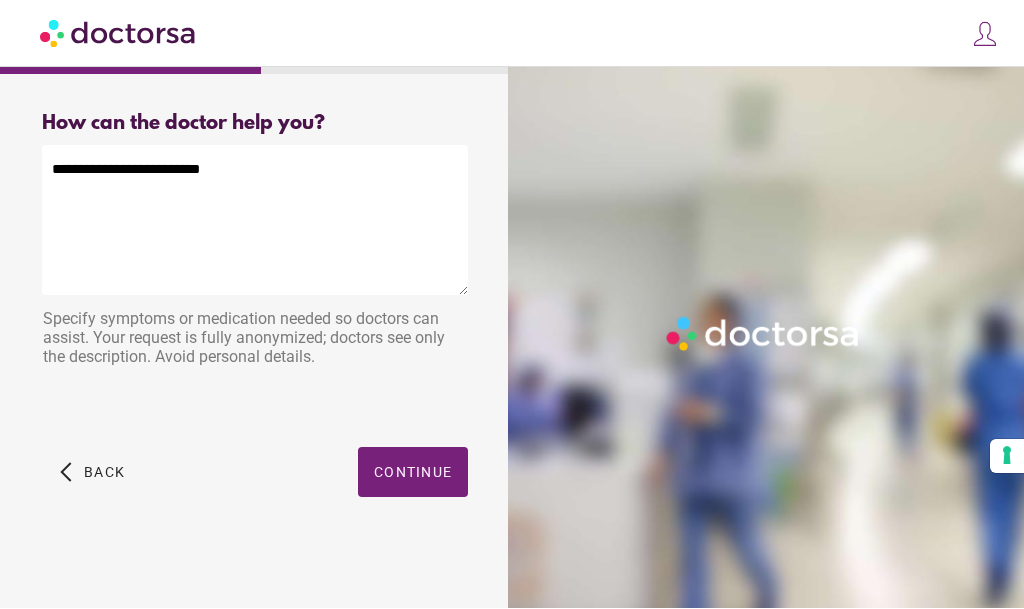 scroll, scrollTop: 21, scrollLeft: 0, axis: vertical 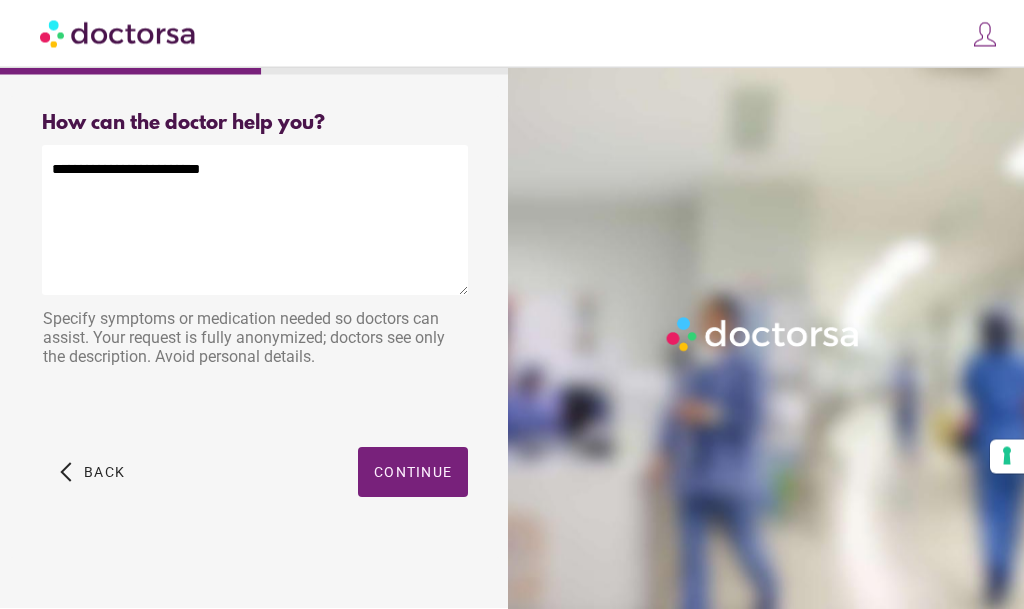click on "**********" at bounding box center (255, 221) 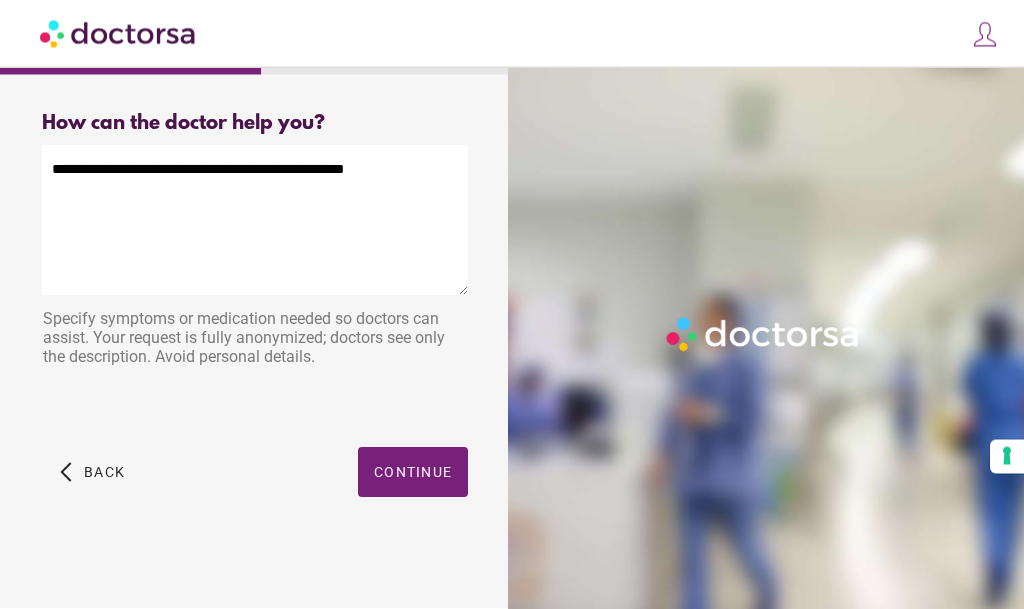 scroll, scrollTop: 22, scrollLeft: 0, axis: vertical 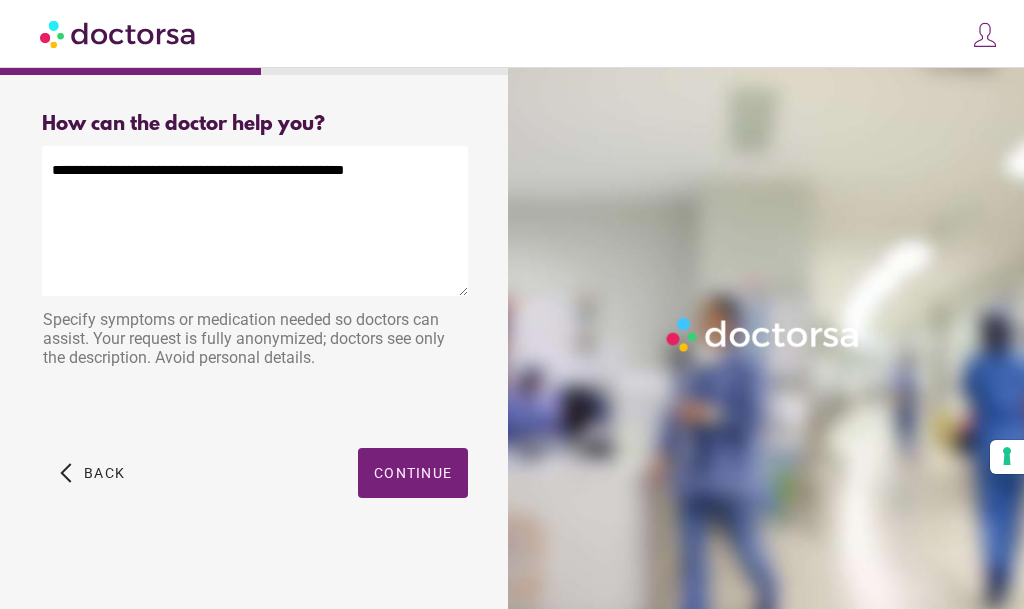 click on "**********" at bounding box center (255, 221) 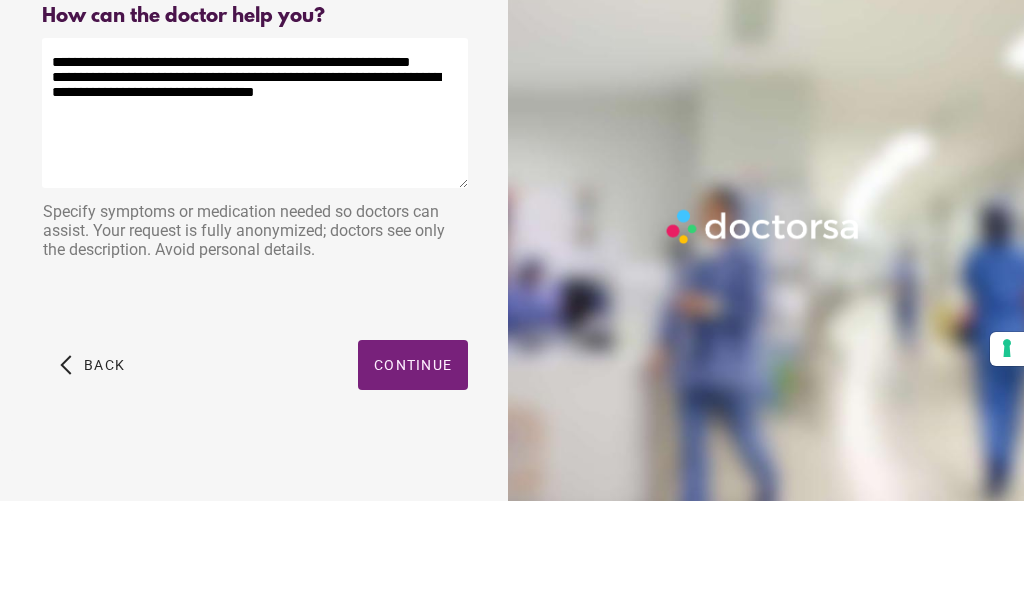 type on "**********" 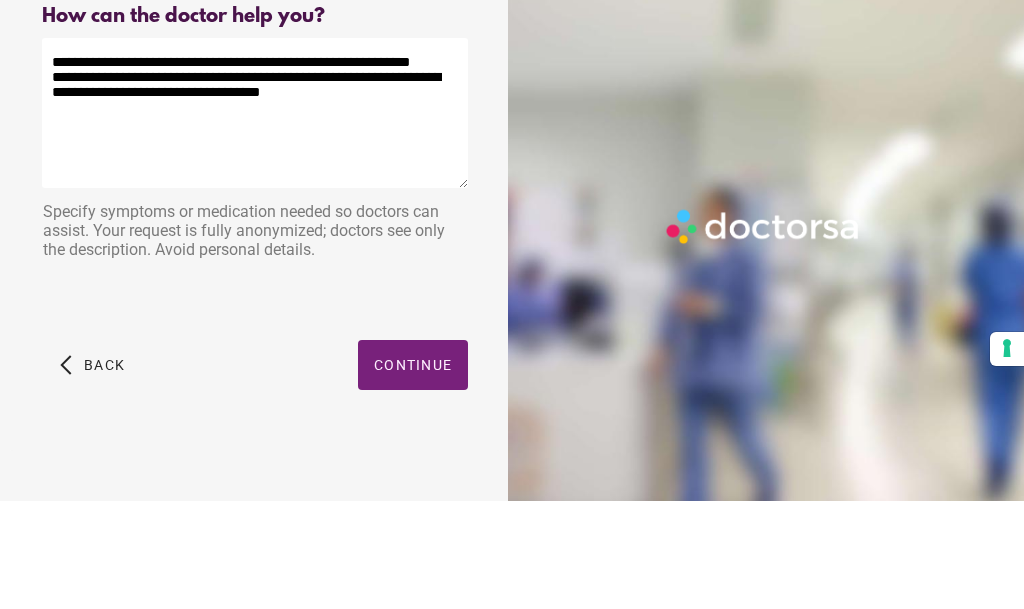 scroll, scrollTop: 101, scrollLeft: 0, axis: vertical 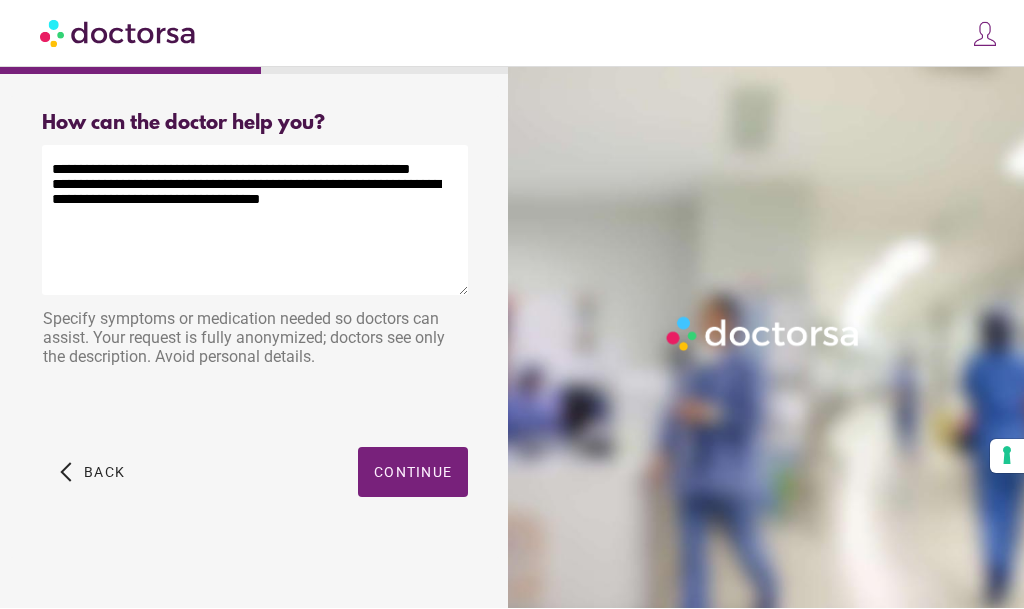 click on "Continue" at bounding box center [413, 473] 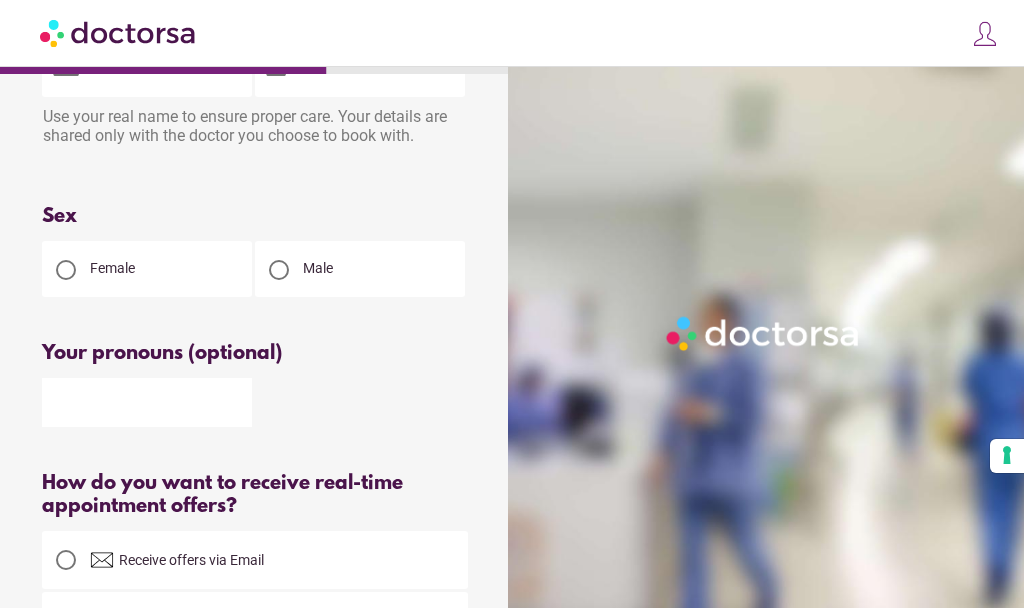 scroll, scrollTop: 0, scrollLeft: 0, axis: both 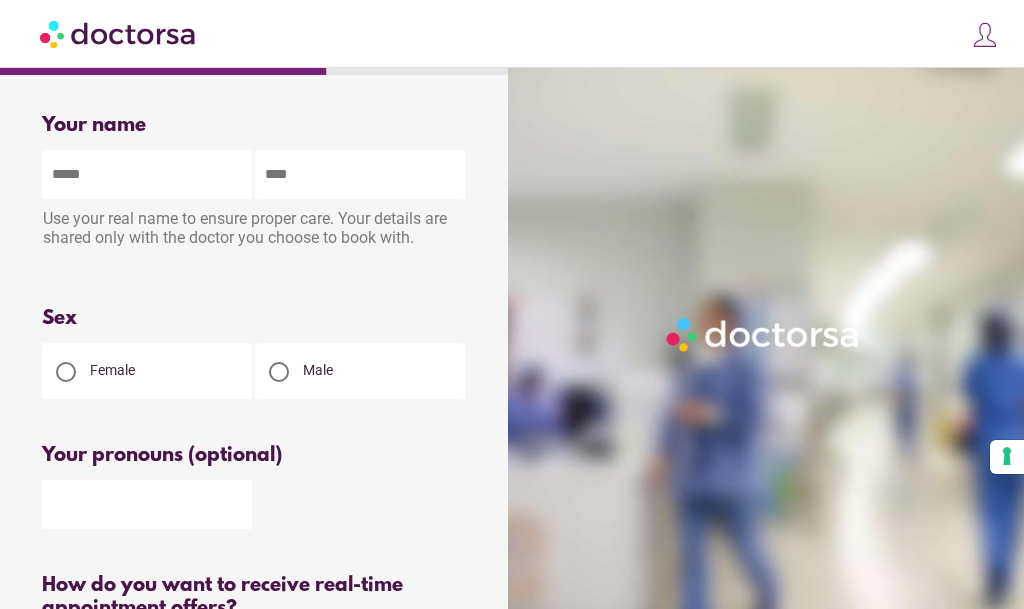 click at bounding box center (279, 372) 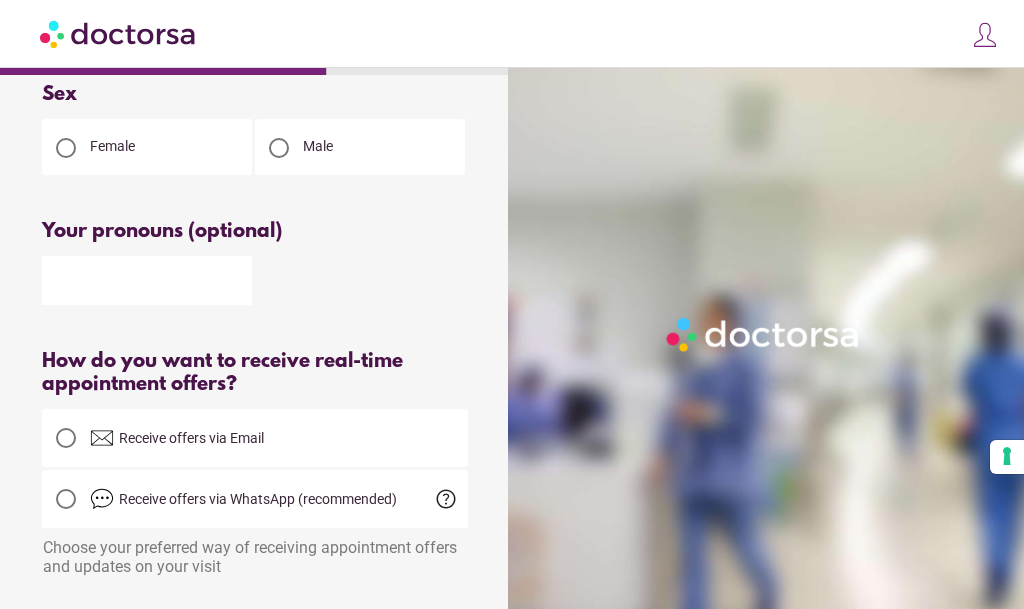 scroll, scrollTop: 225, scrollLeft: 0, axis: vertical 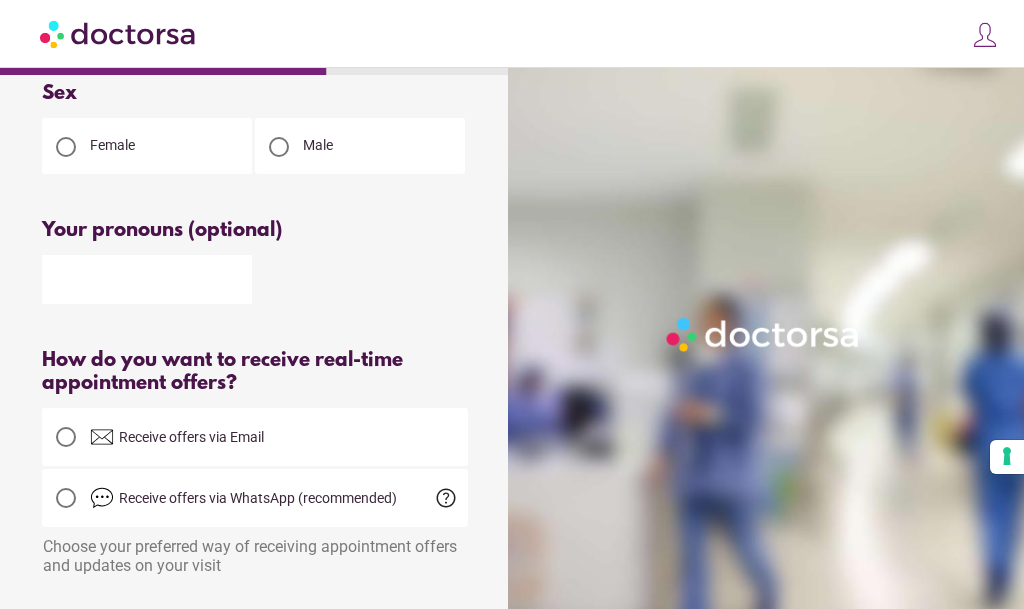 click at bounding box center [147, 279] 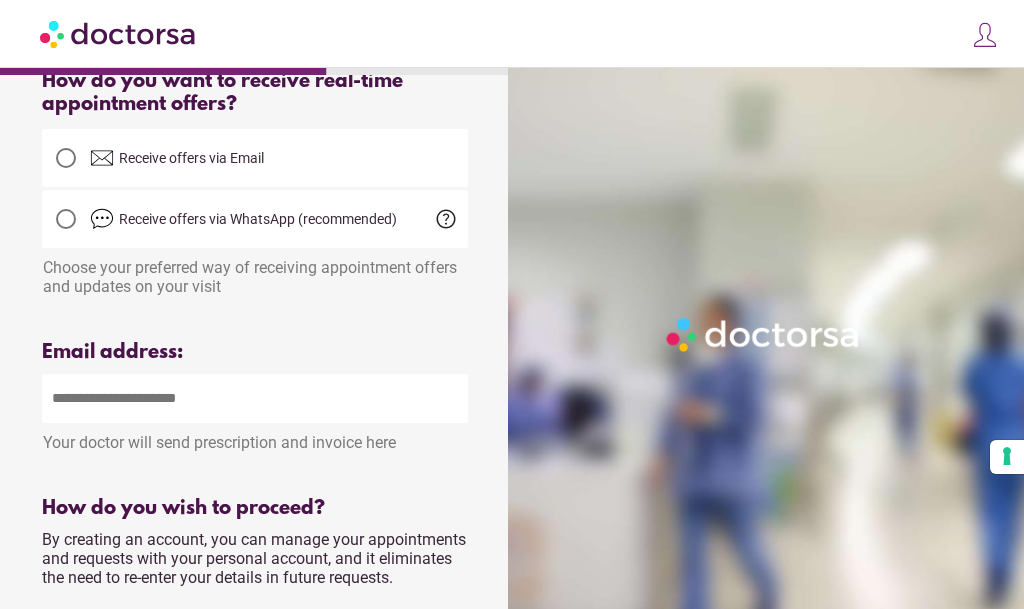 scroll, scrollTop: 476, scrollLeft: 0, axis: vertical 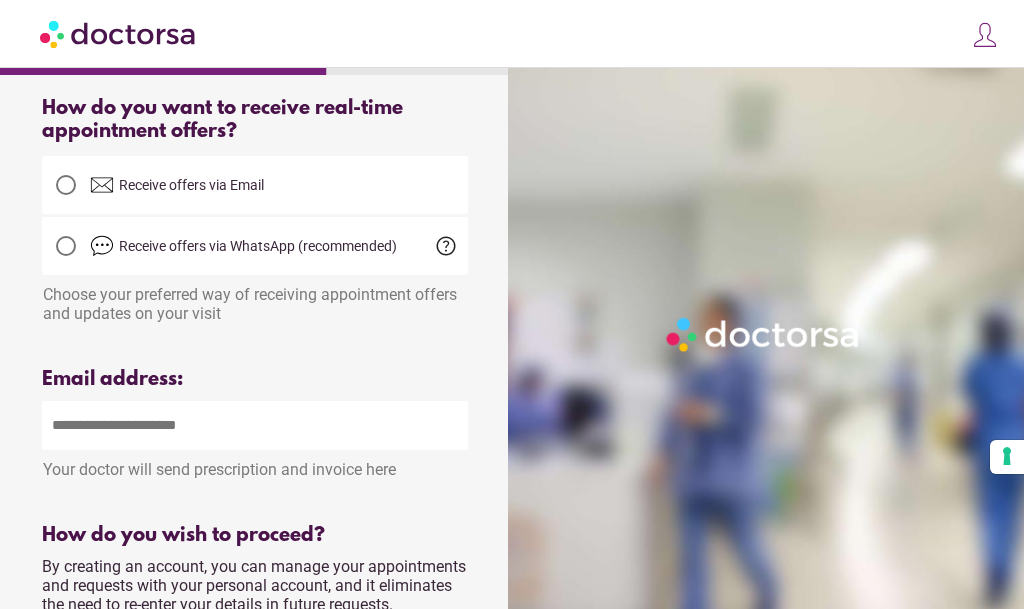 type on "****" 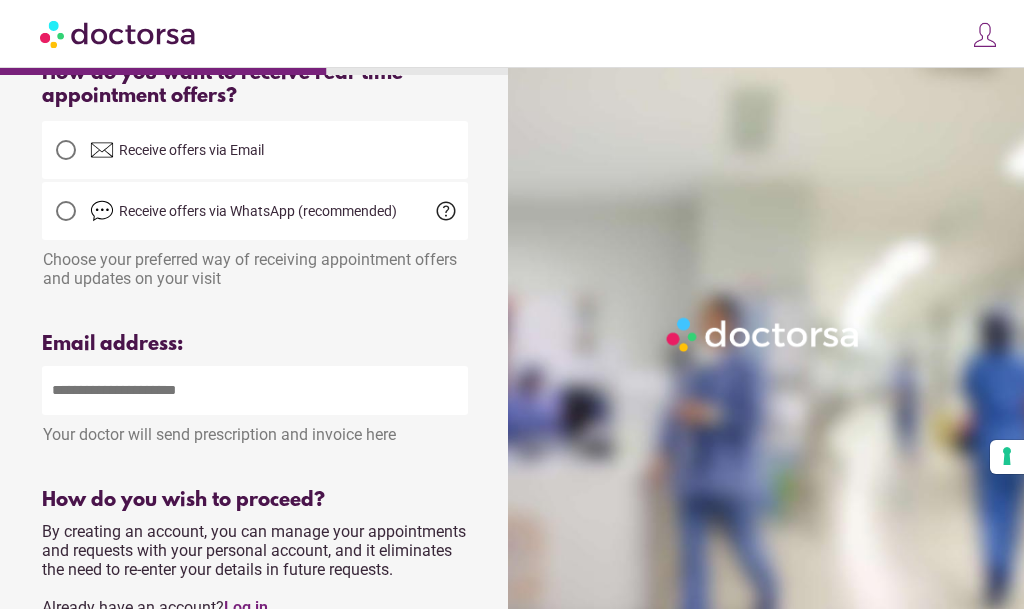 click at bounding box center (255, 390) 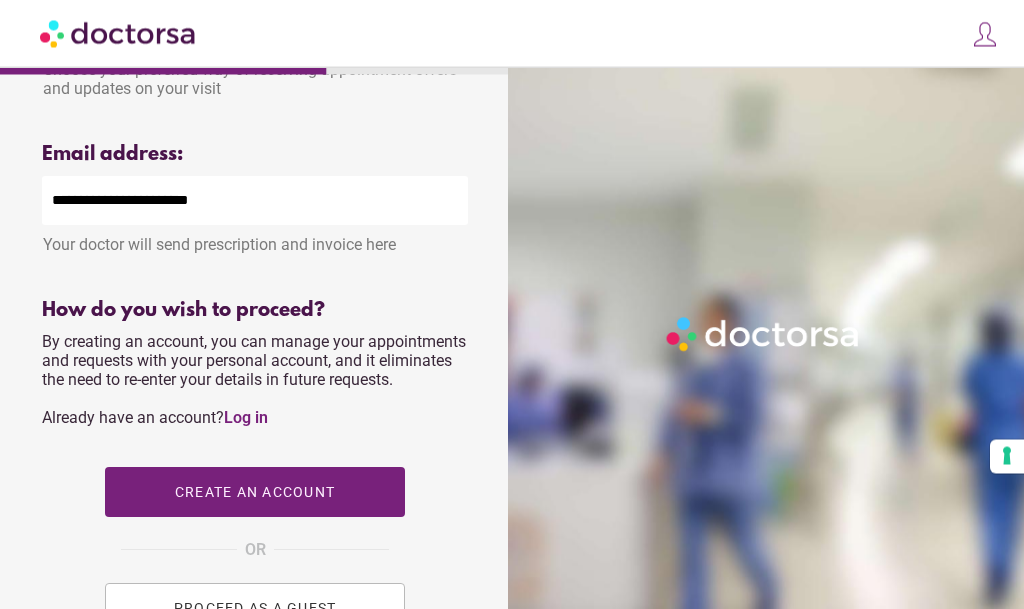 scroll, scrollTop: 703, scrollLeft: 0, axis: vertical 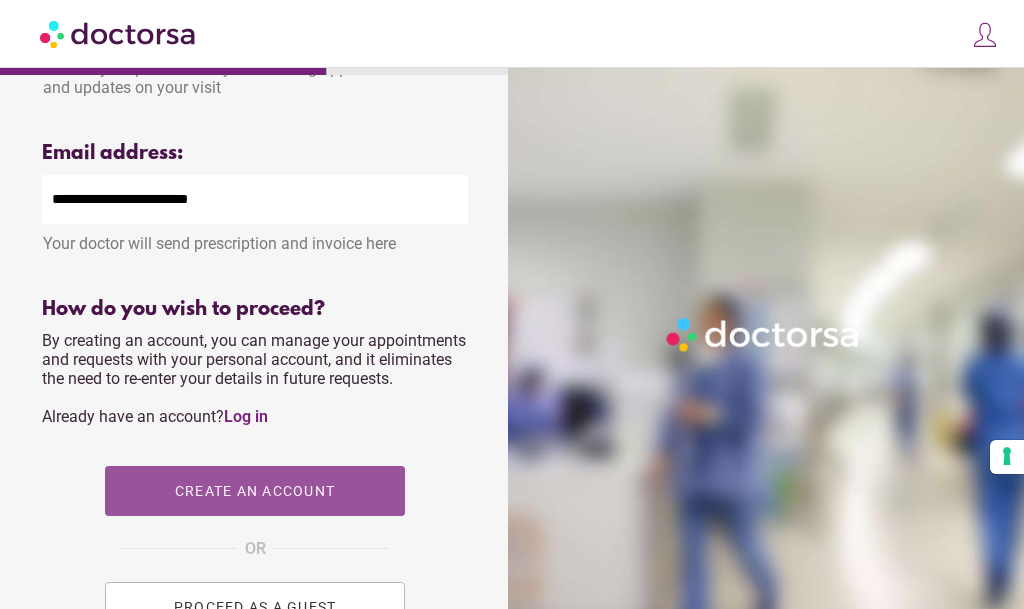 type on "**********" 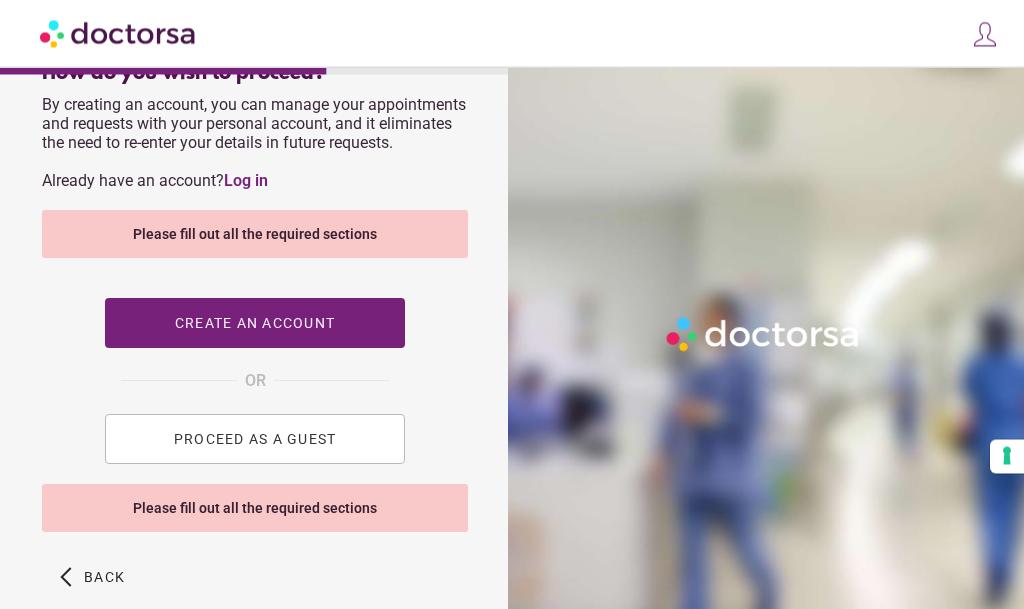 click on "PROCEED AS A GUEST" at bounding box center (255, 440) 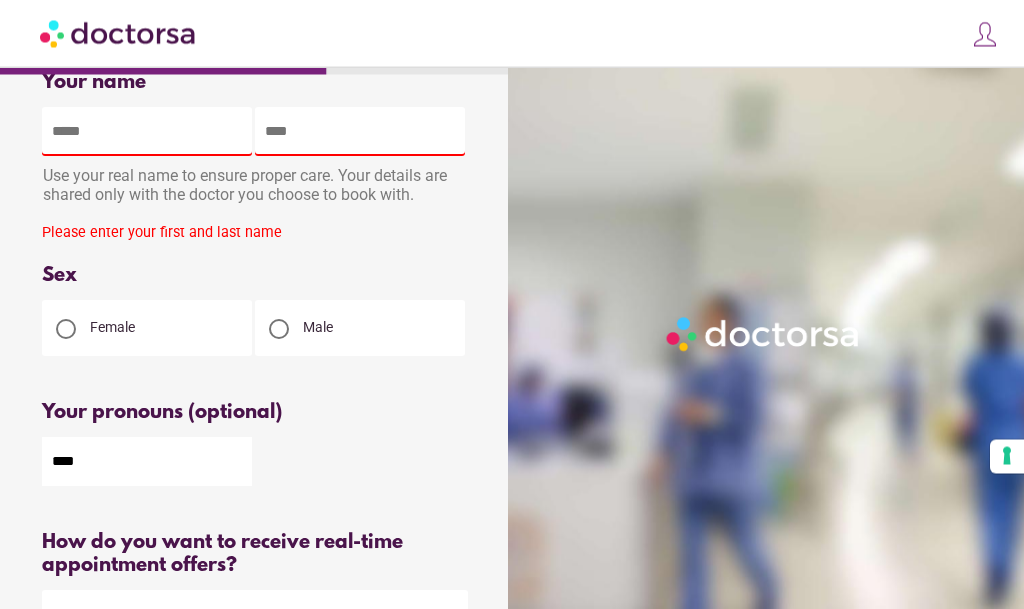 scroll, scrollTop: 0, scrollLeft: 0, axis: both 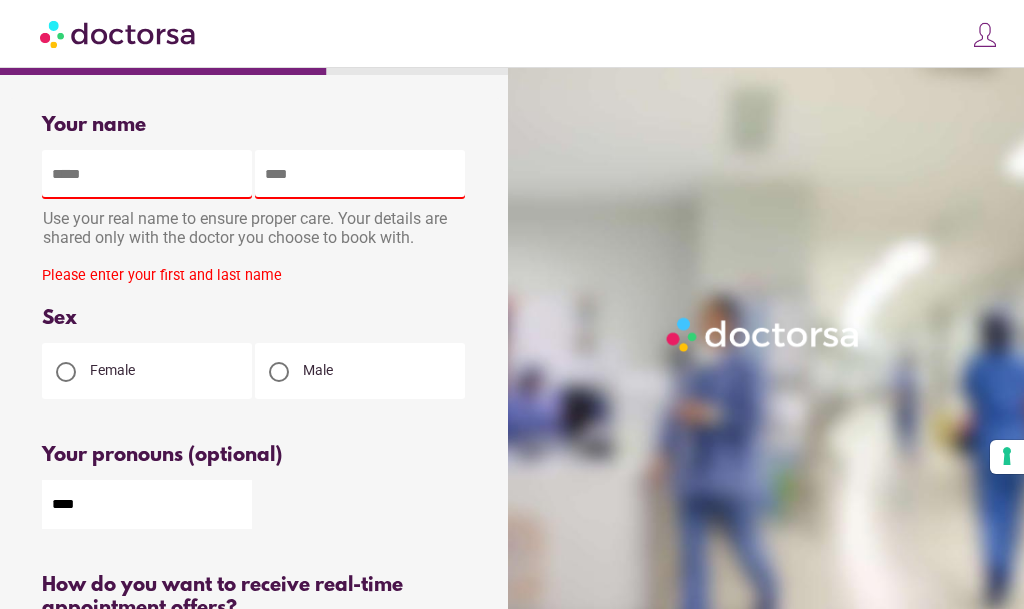 click at bounding box center [147, 174] 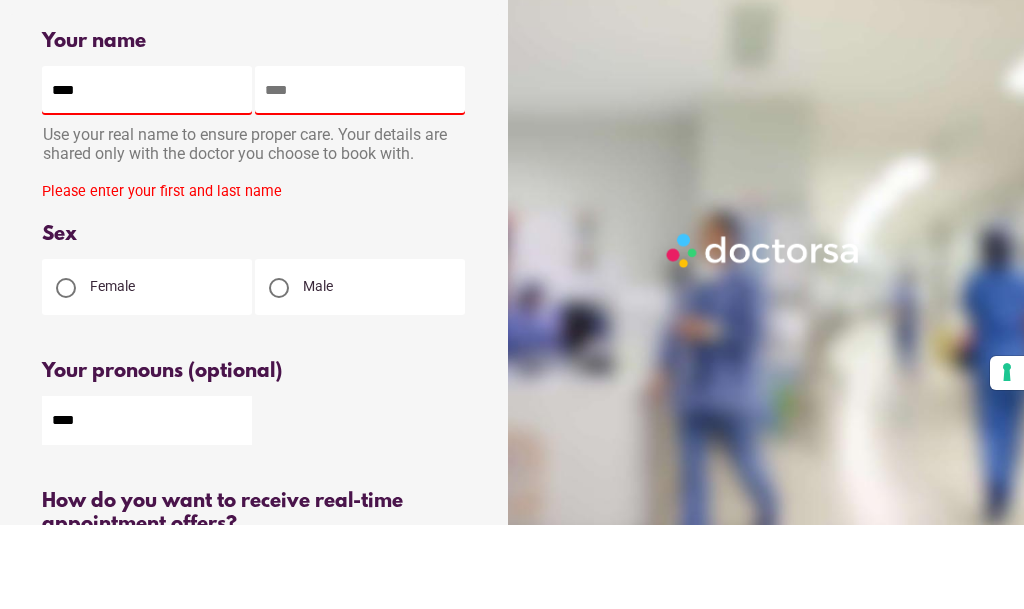 type on "****" 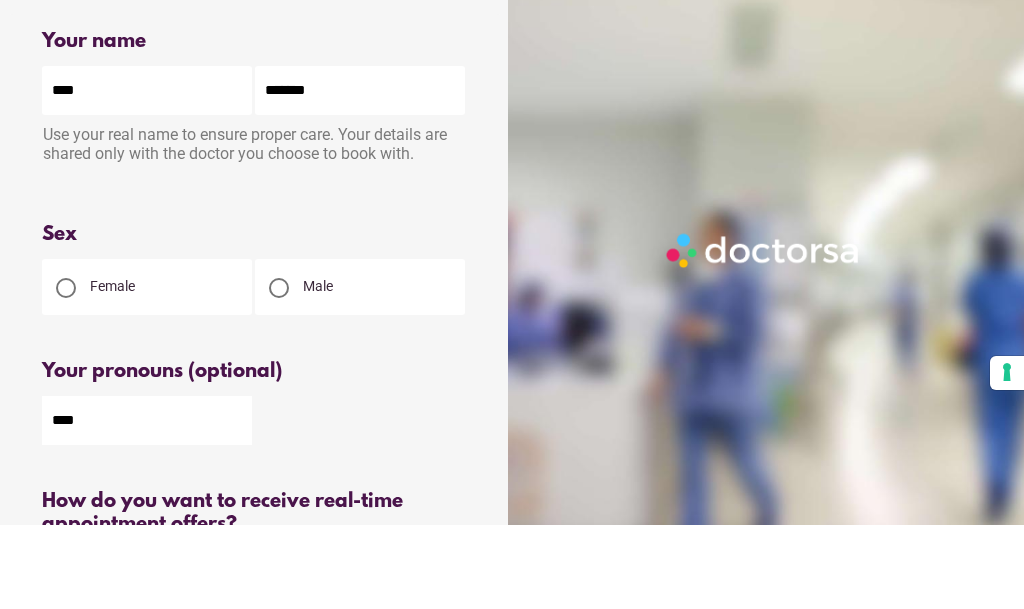 type on "********" 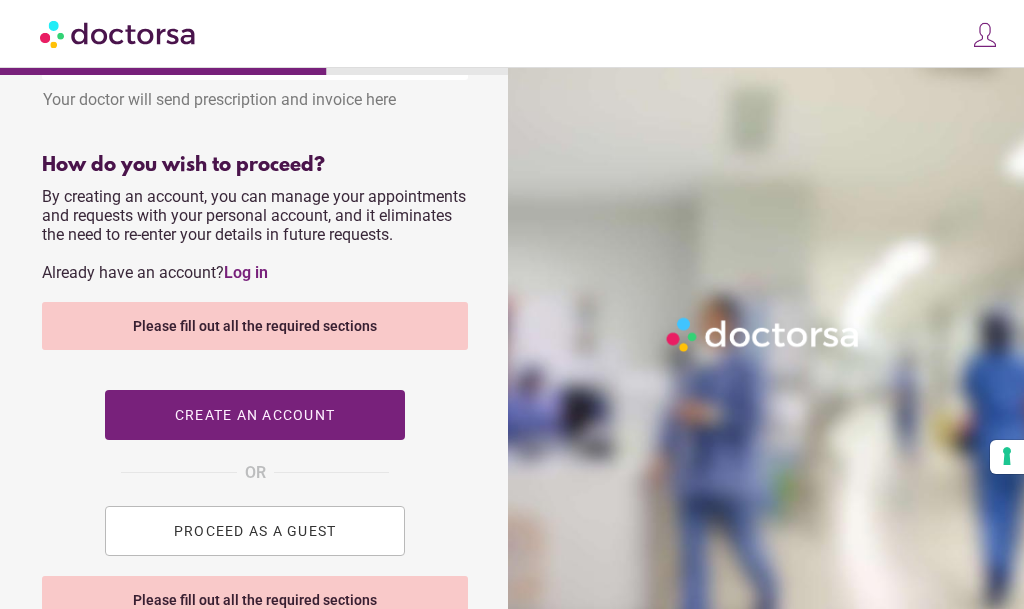 scroll, scrollTop: 846, scrollLeft: 0, axis: vertical 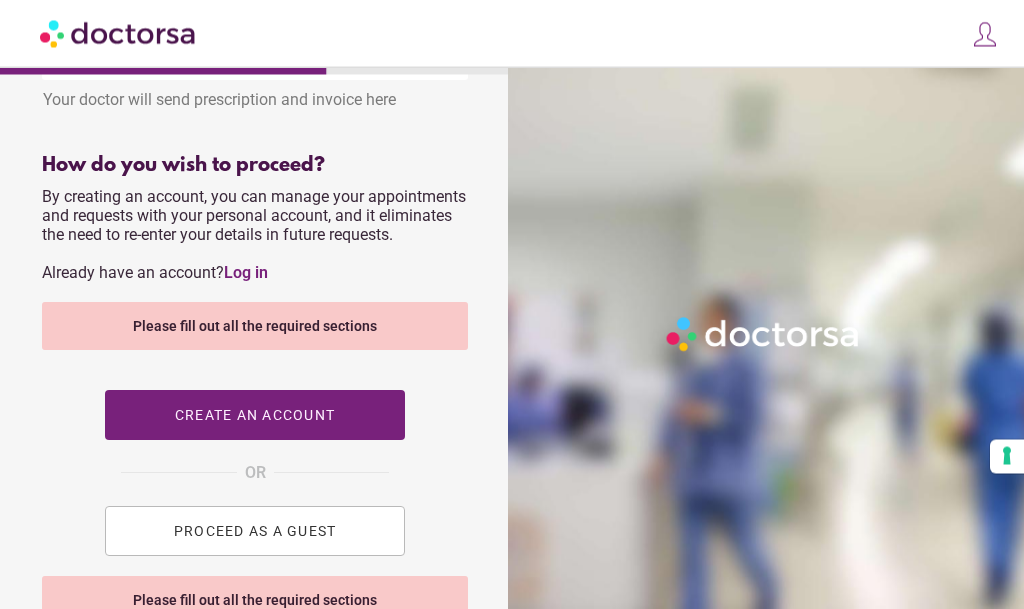 click on "PROCEED AS A GUEST" at bounding box center [255, 532] 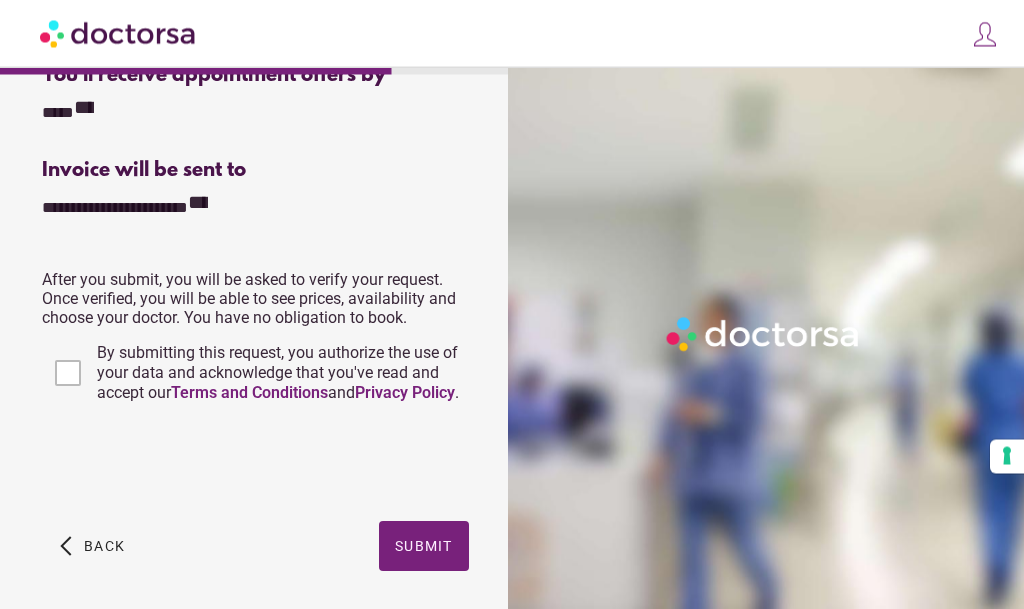 scroll, scrollTop: 530, scrollLeft: 0, axis: vertical 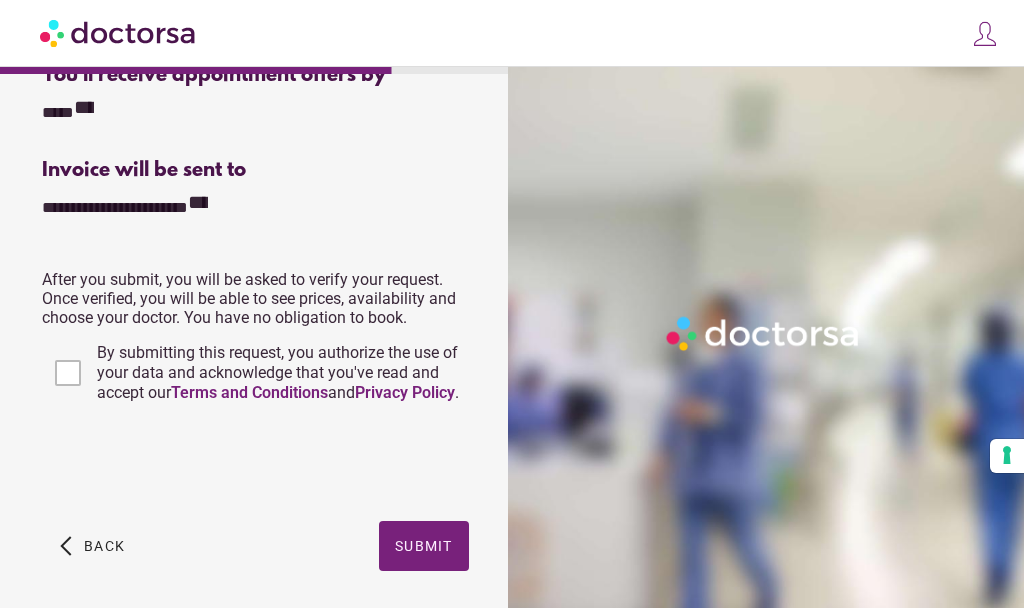 click on "Submit" at bounding box center (424, 547) 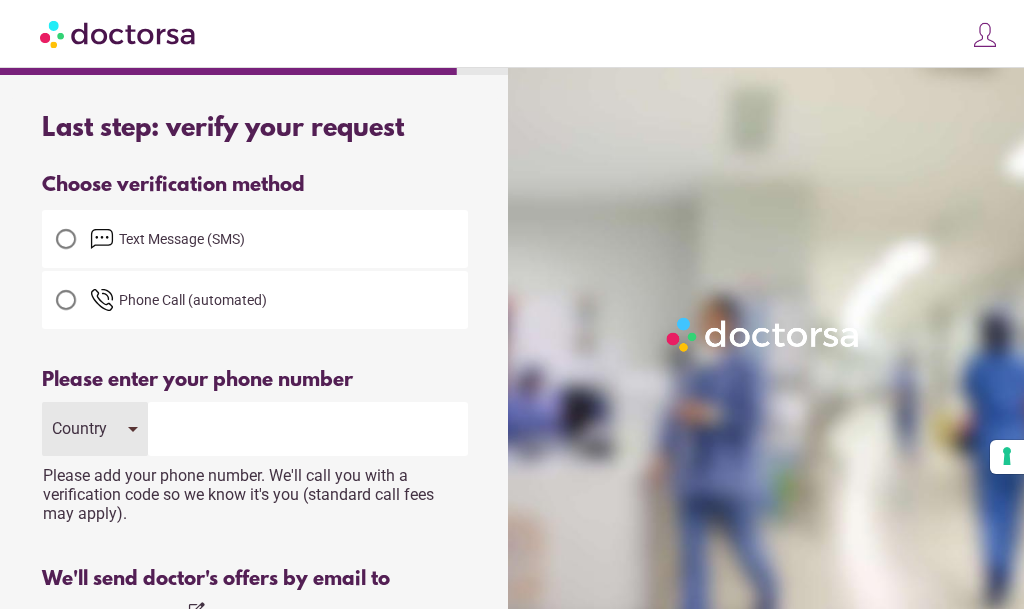 scroll, scrollTop: 0, scrollLeft: 0, axis: both 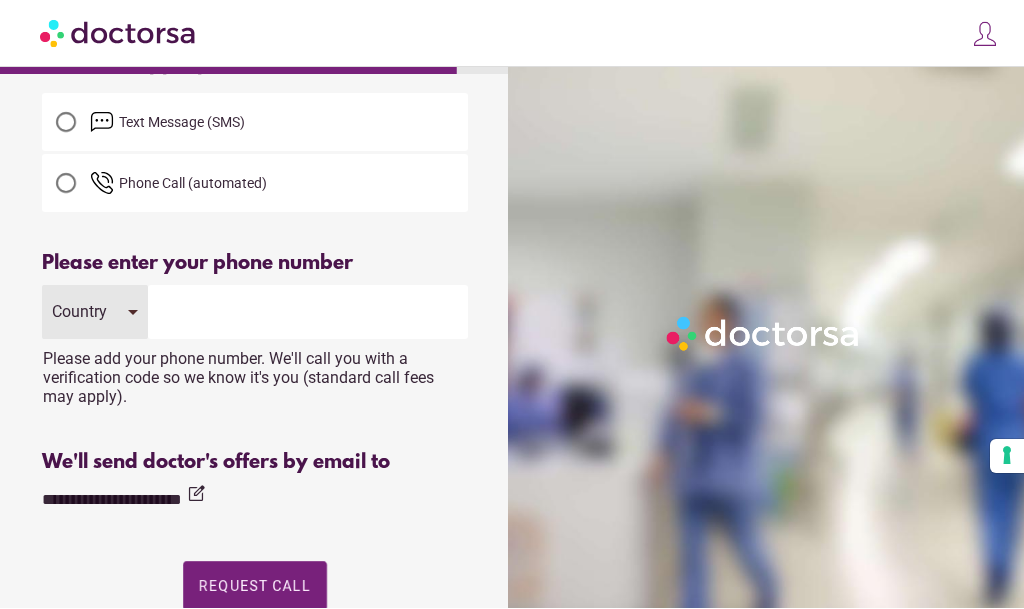click at bounding box center (308, 313) 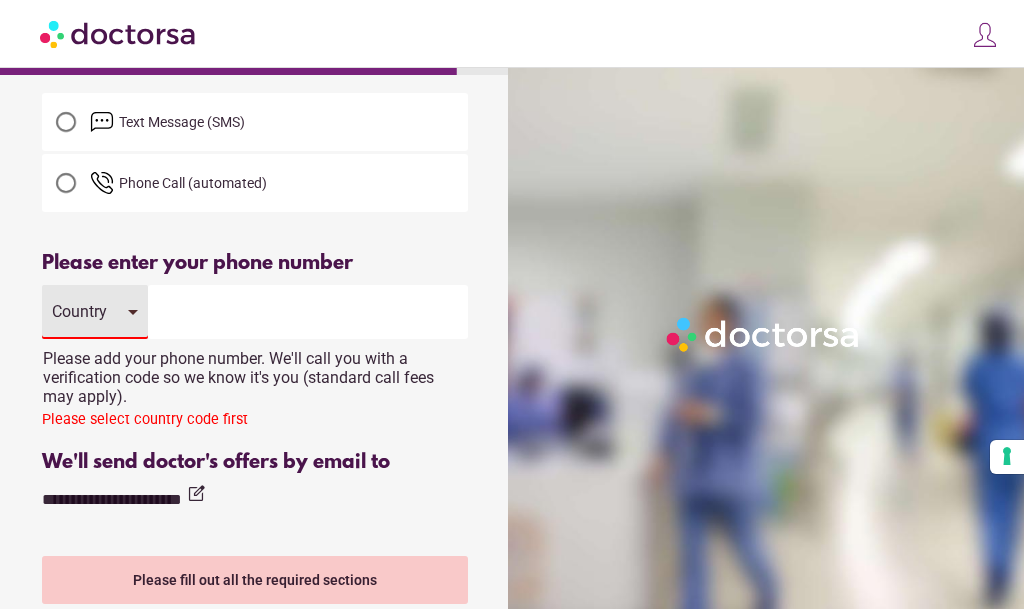 scroll, scrollTop: 116, scrollLeft: 0, axis: vertical 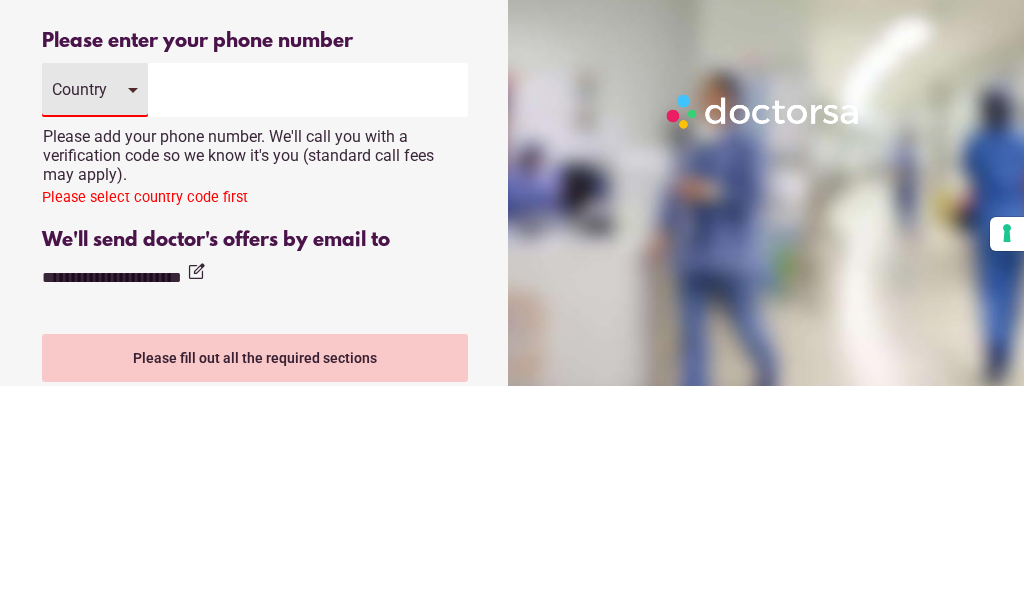 type on "**********" 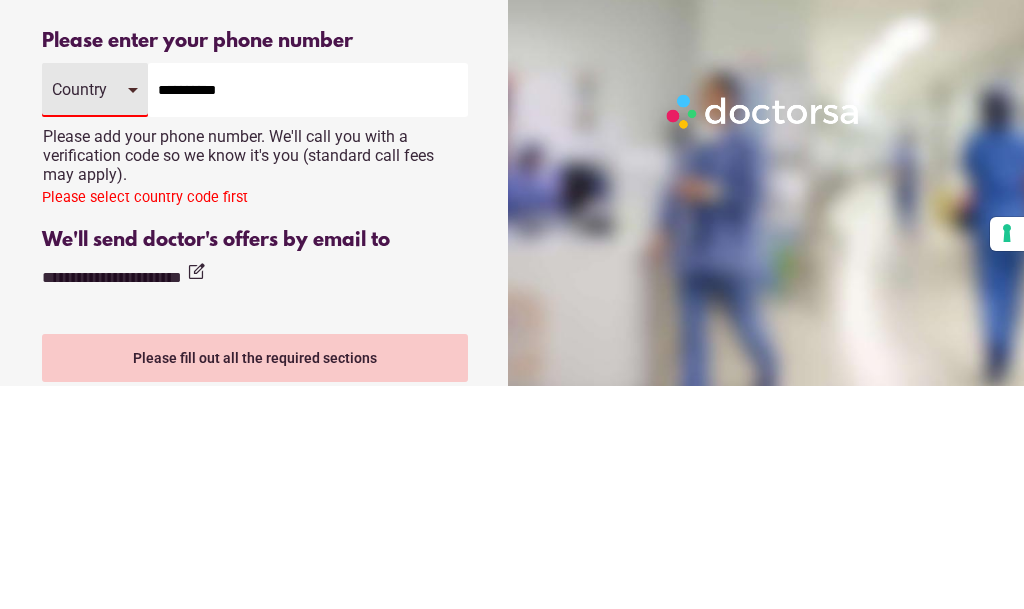 scroll, scrollTop: 339, scrollLeft: 0, axis: vertical 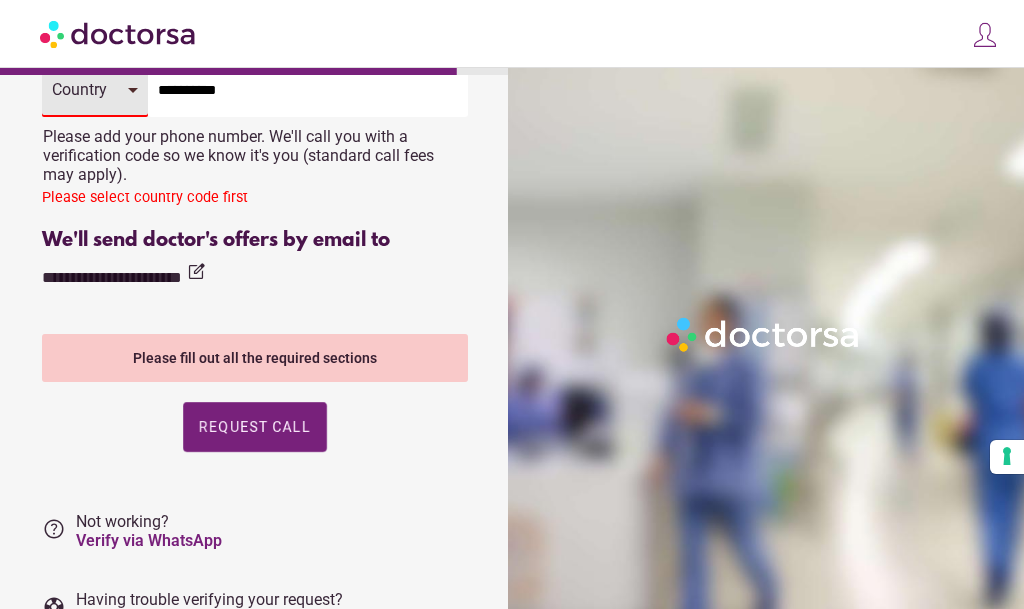 click on "**********" at bounding box center [308, 90] 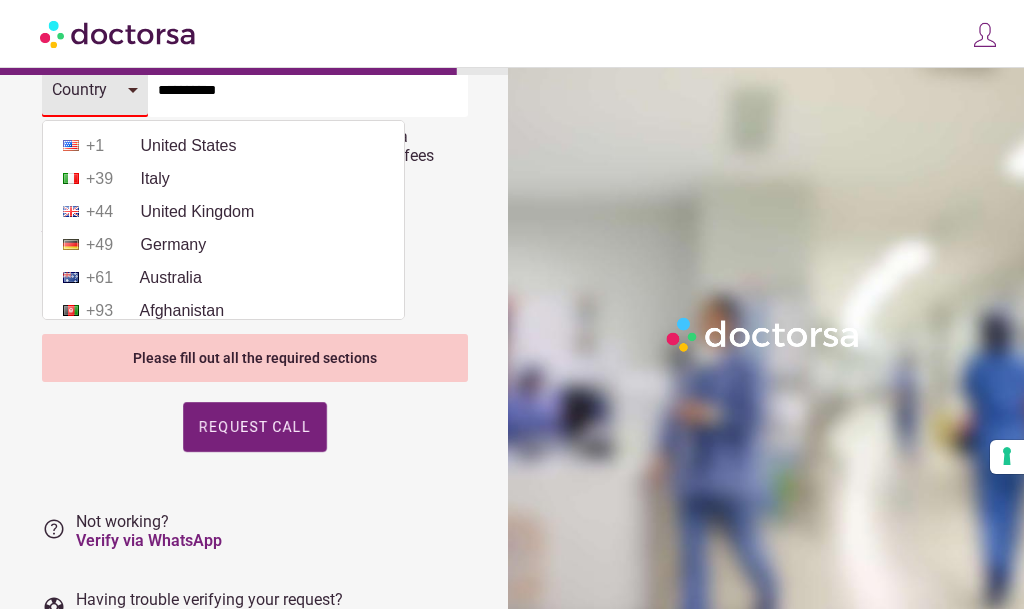 click on "+1   United States" at bounding box center (223, 146) 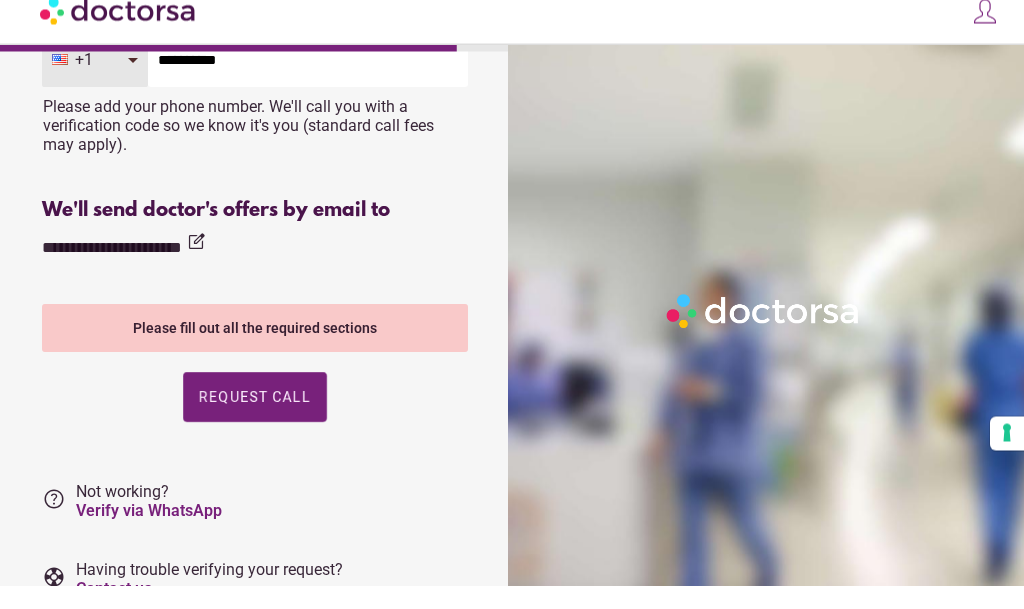 scroll, scrollTop: 343, scrollLeft: 0, axis: vertical 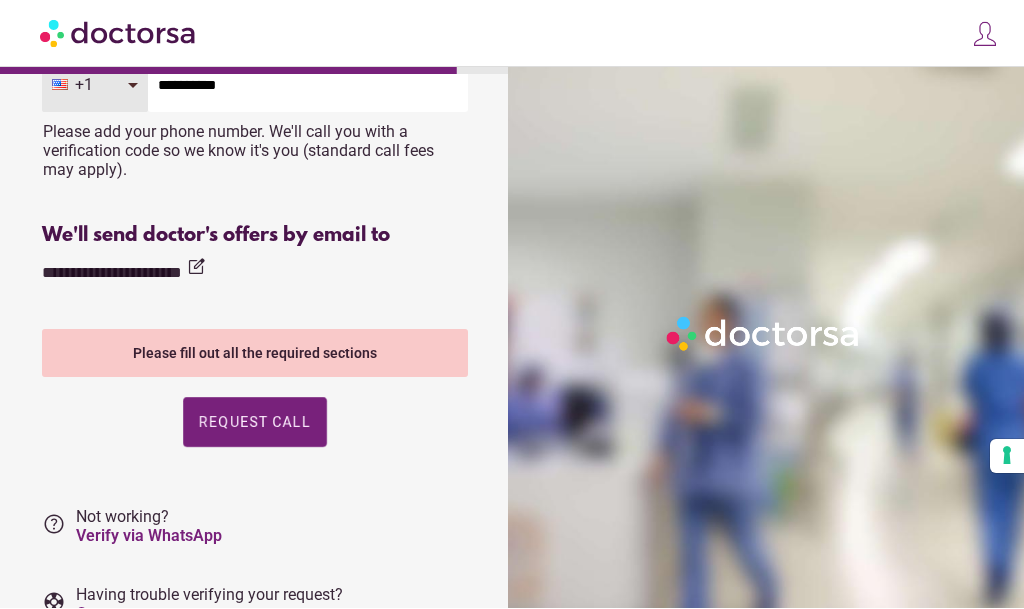 click on "Verify via WhatsApp" at bounding box center (149, 536) 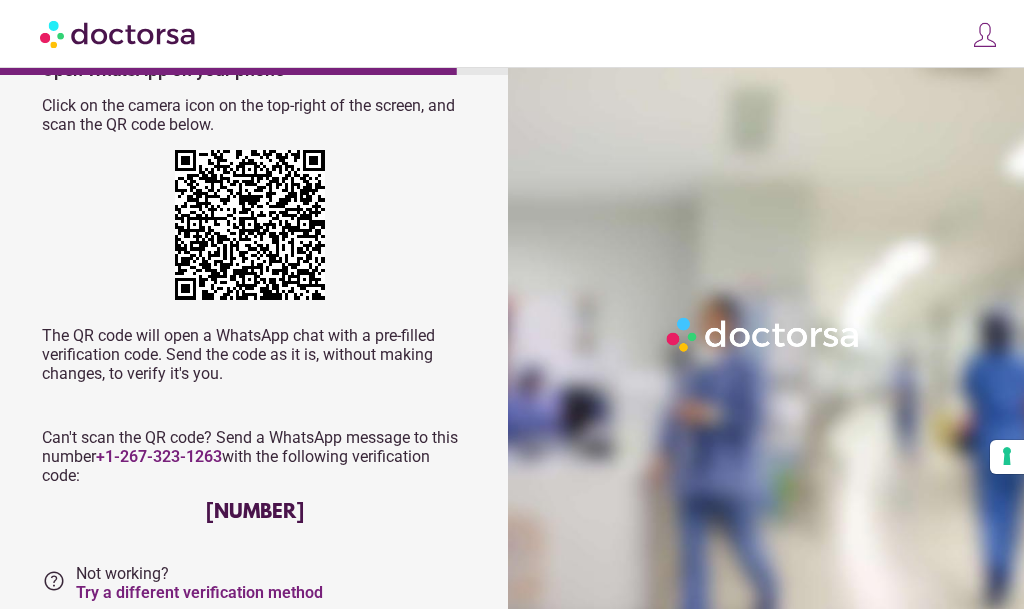 scroll, scrollTop: 0, scrollLeft: 0, axis: both 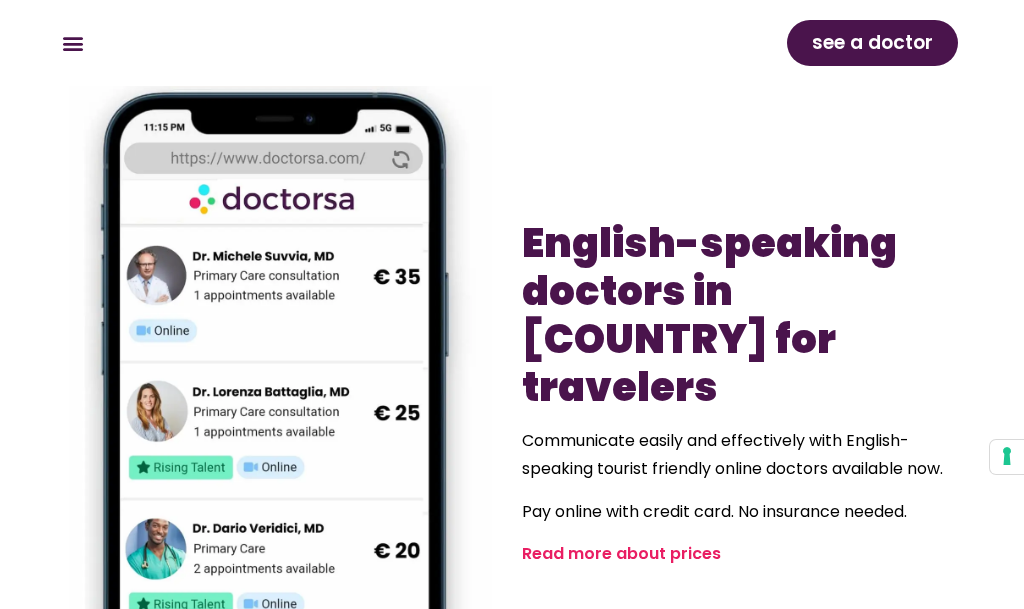 click at bounding box center (280, 438) 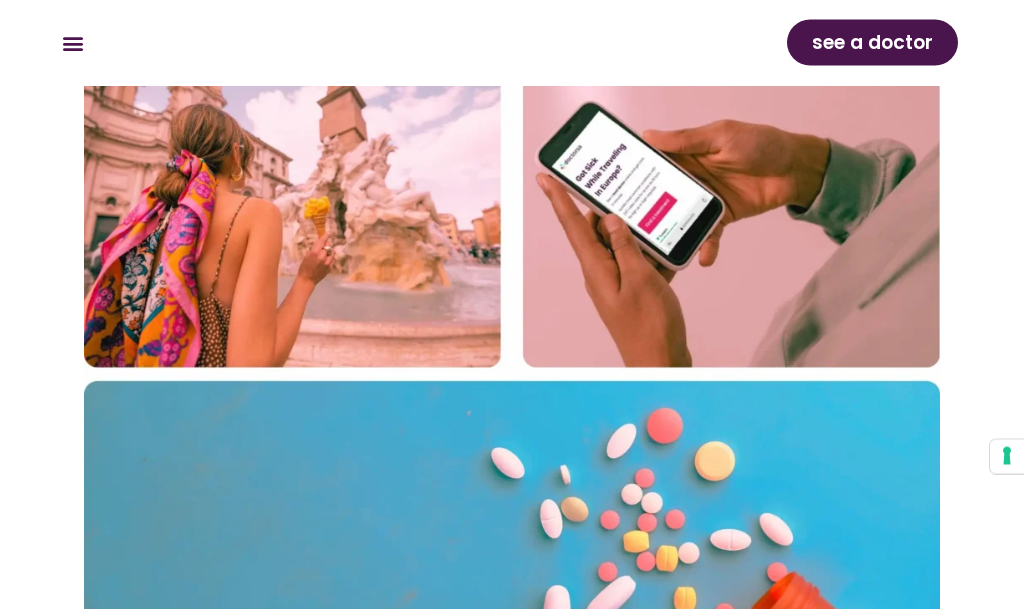 scroll, scrollTop: 817, scrollLeft: 0, axis: vertical 